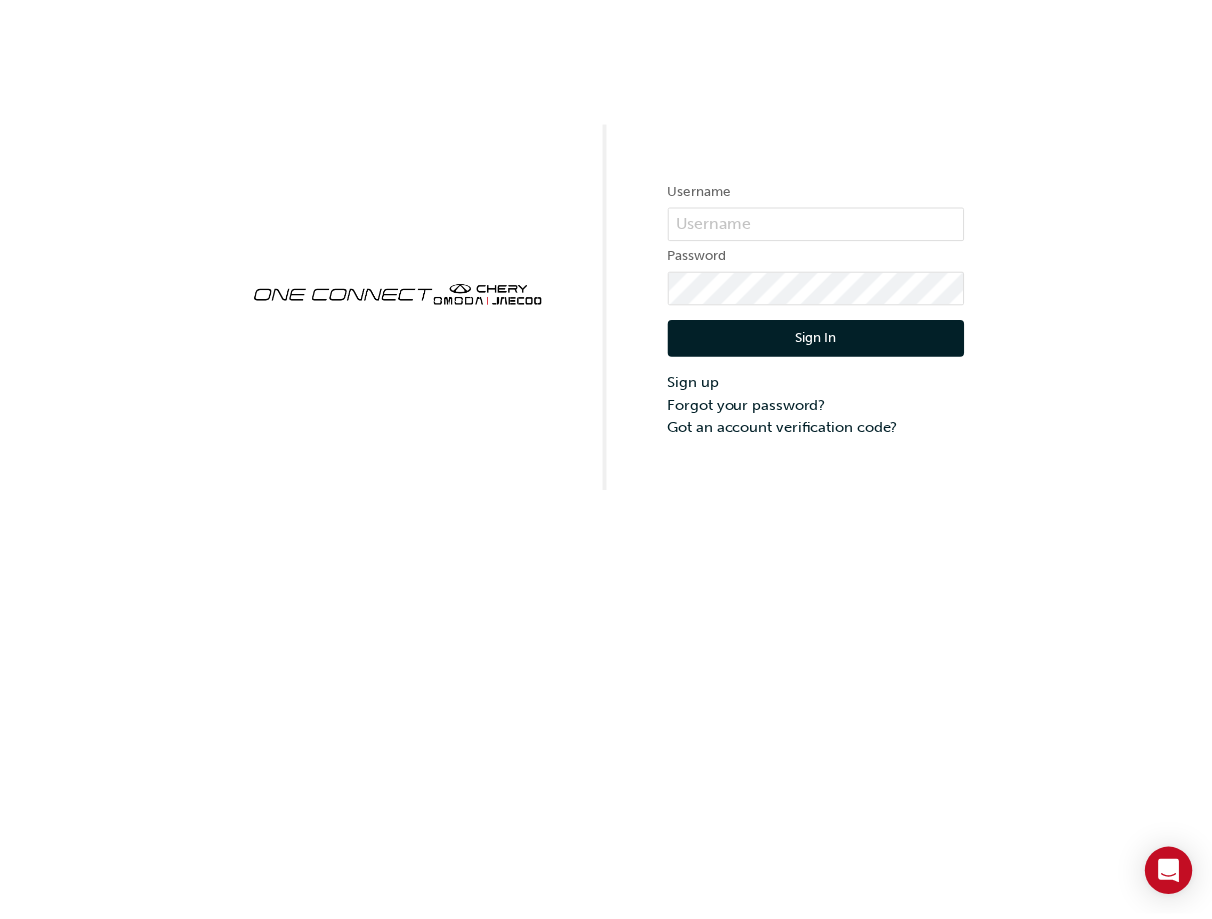 scroll, scrollTop: 0, scrollLeft: 0, axis: both 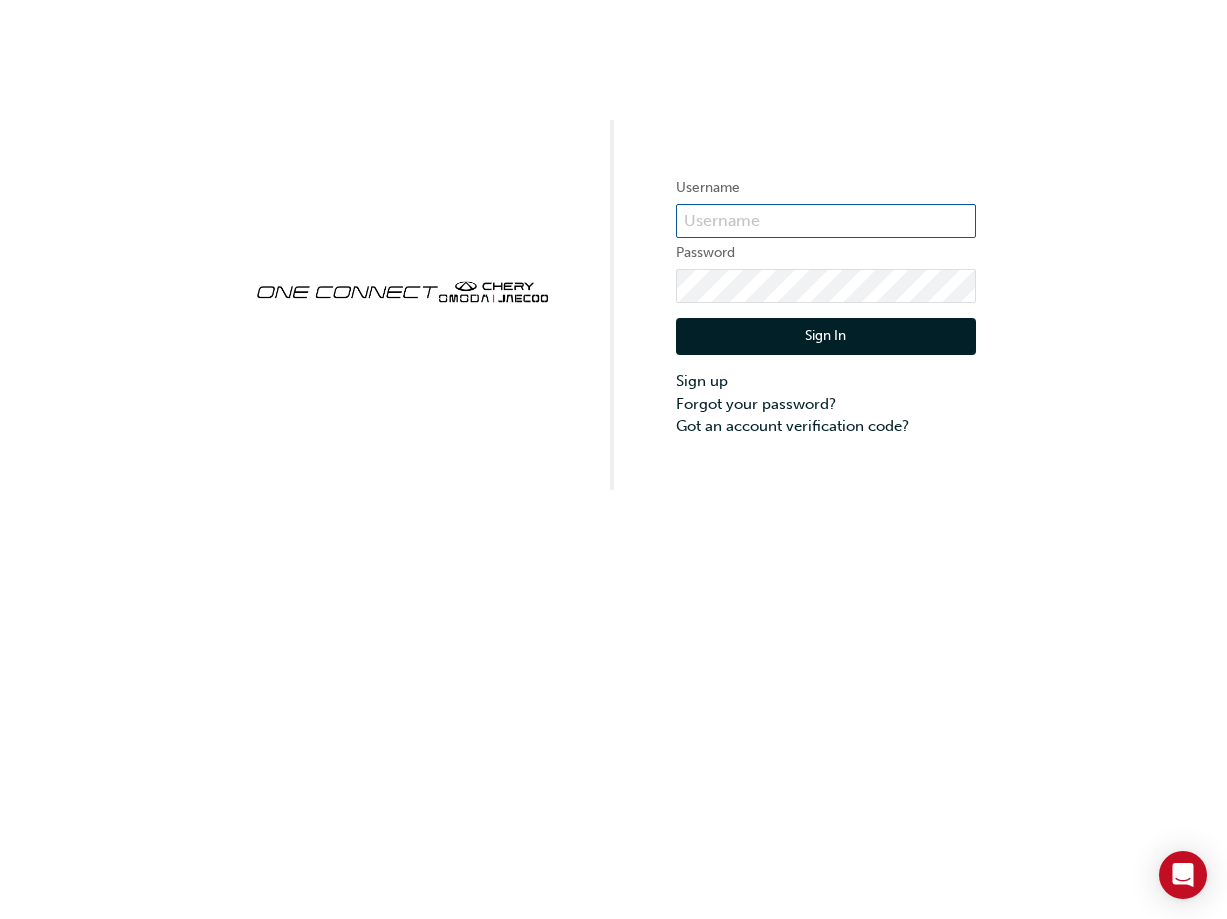 click at bounding box center [826, 221] 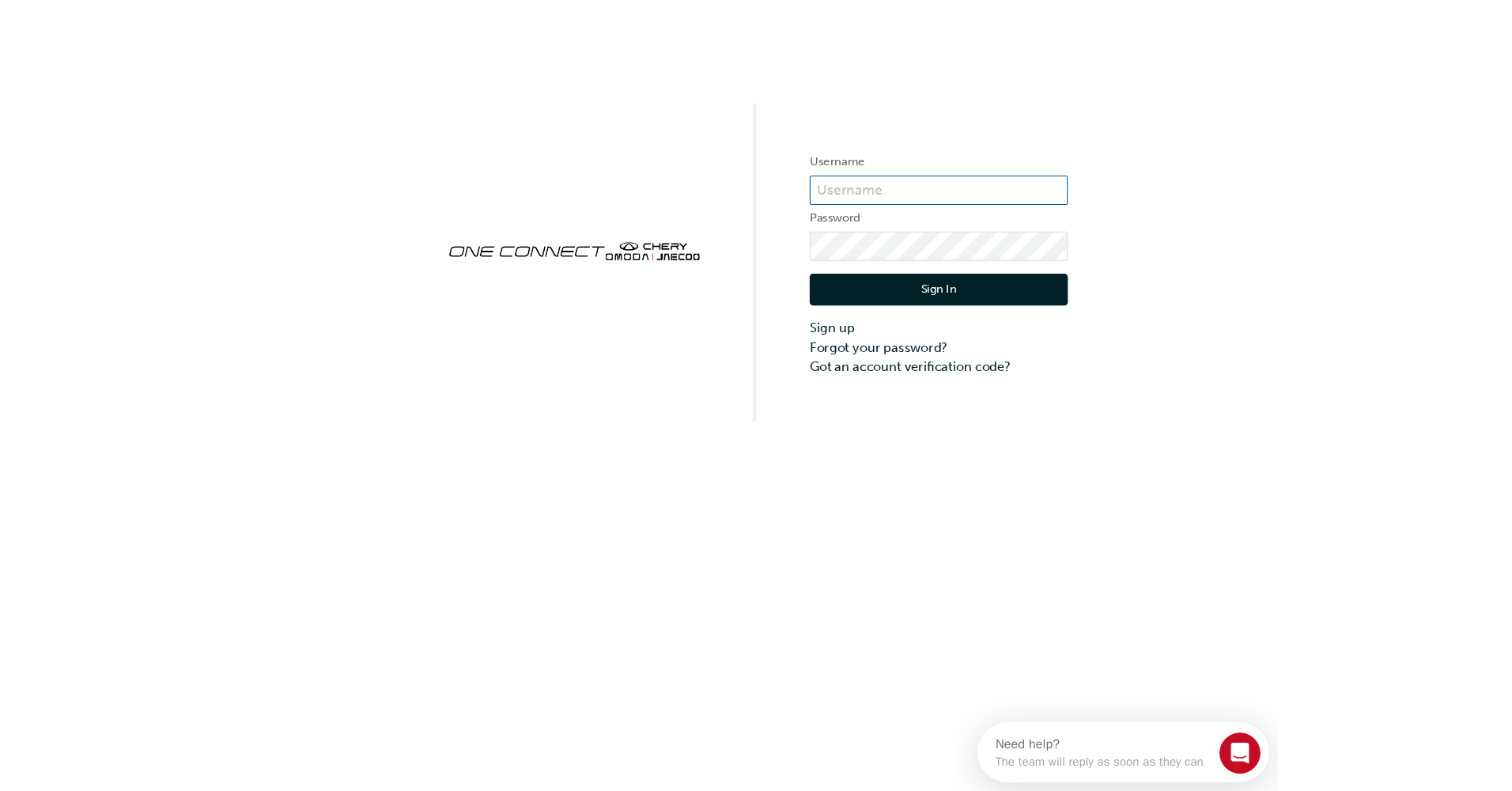 scroll, scrollTop: 0, scrollLeft: 0, axis: both 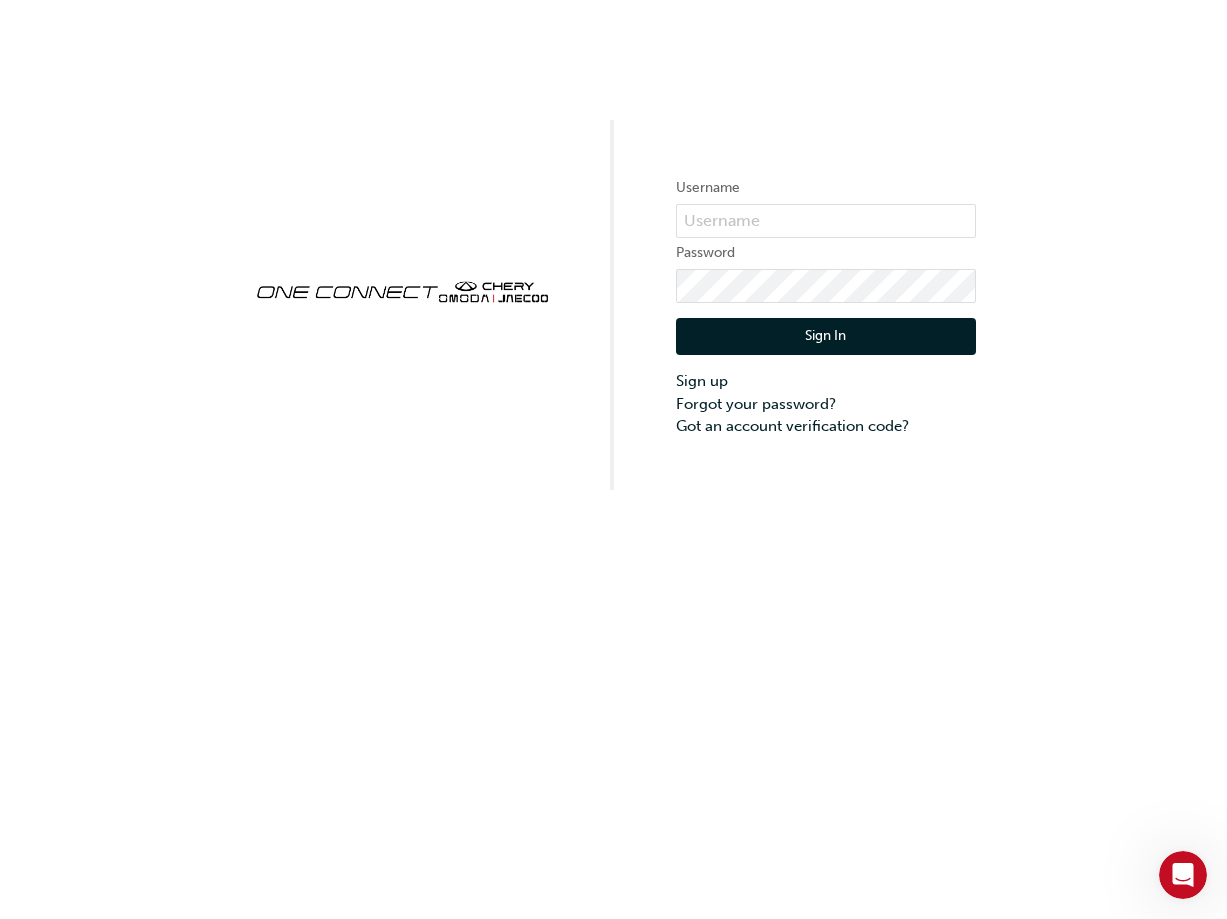 type on "[PERSON_NAME][EMAIL_ADDRESS][PERSON_NAME][DOMAIN_NAME]" 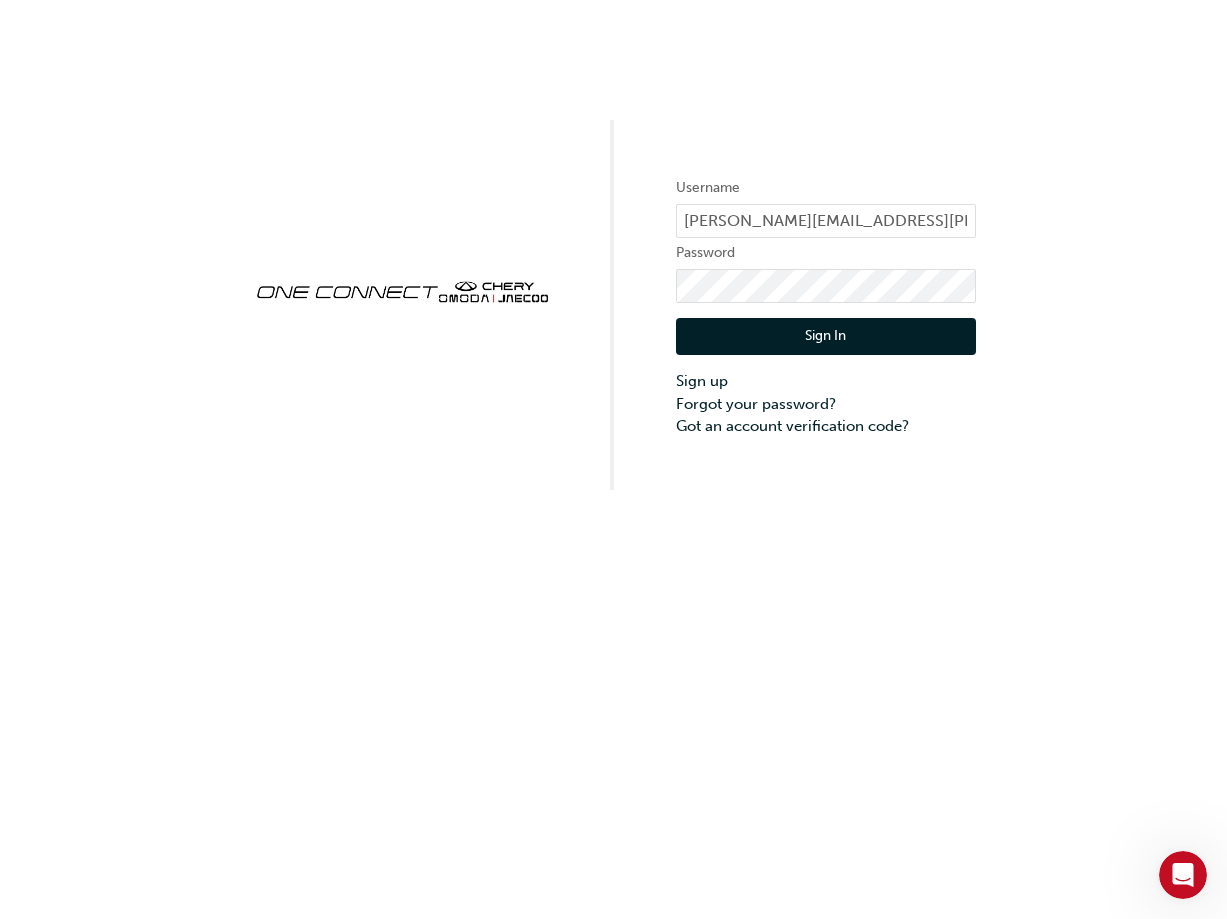 click on "Sign In" at bounding box center [826, 337] 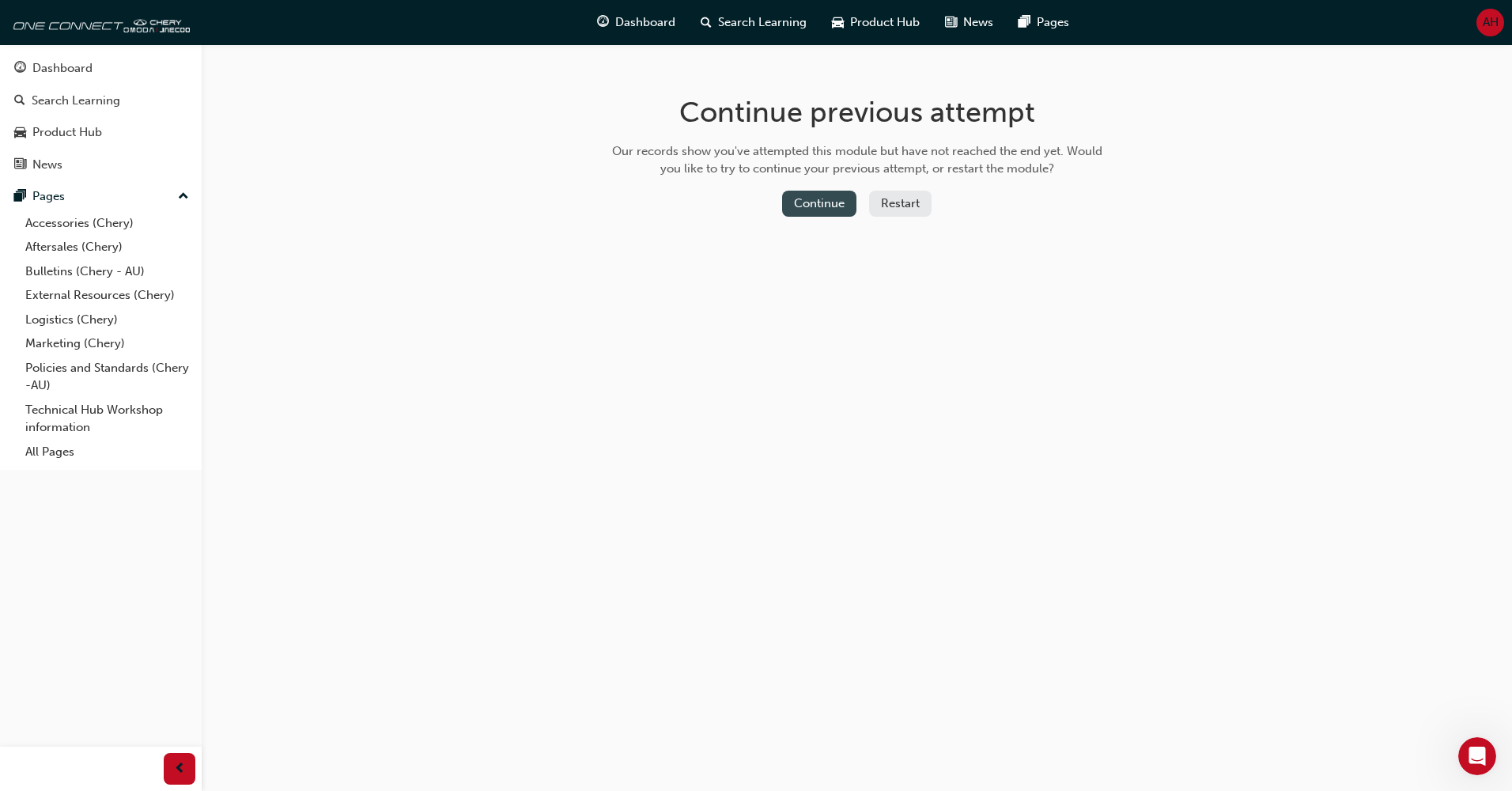 click on "Continue" at bounding box center (819, 203) 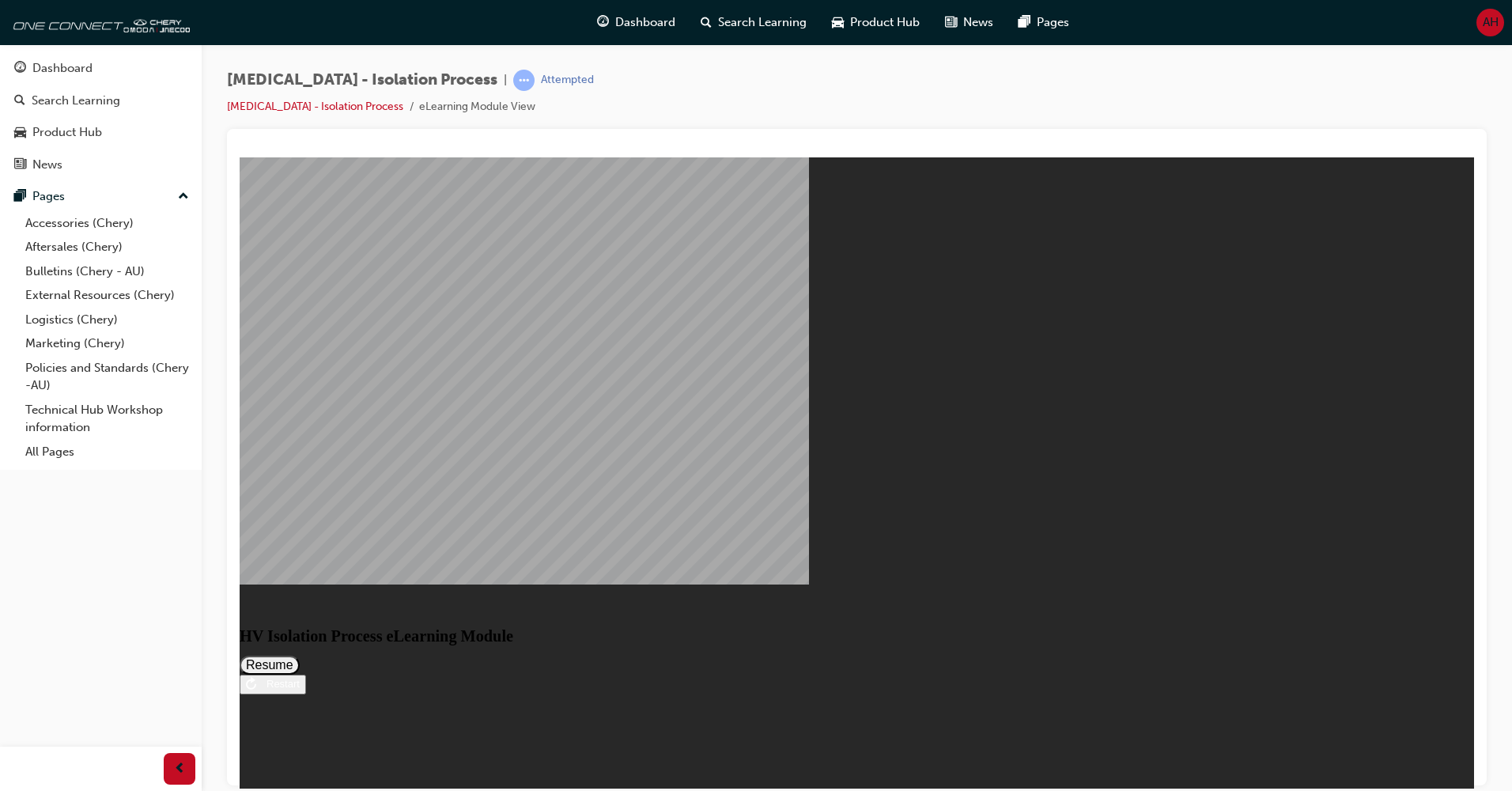 scroll, scrollTop: 0, scrollLeft: 0, axis: both 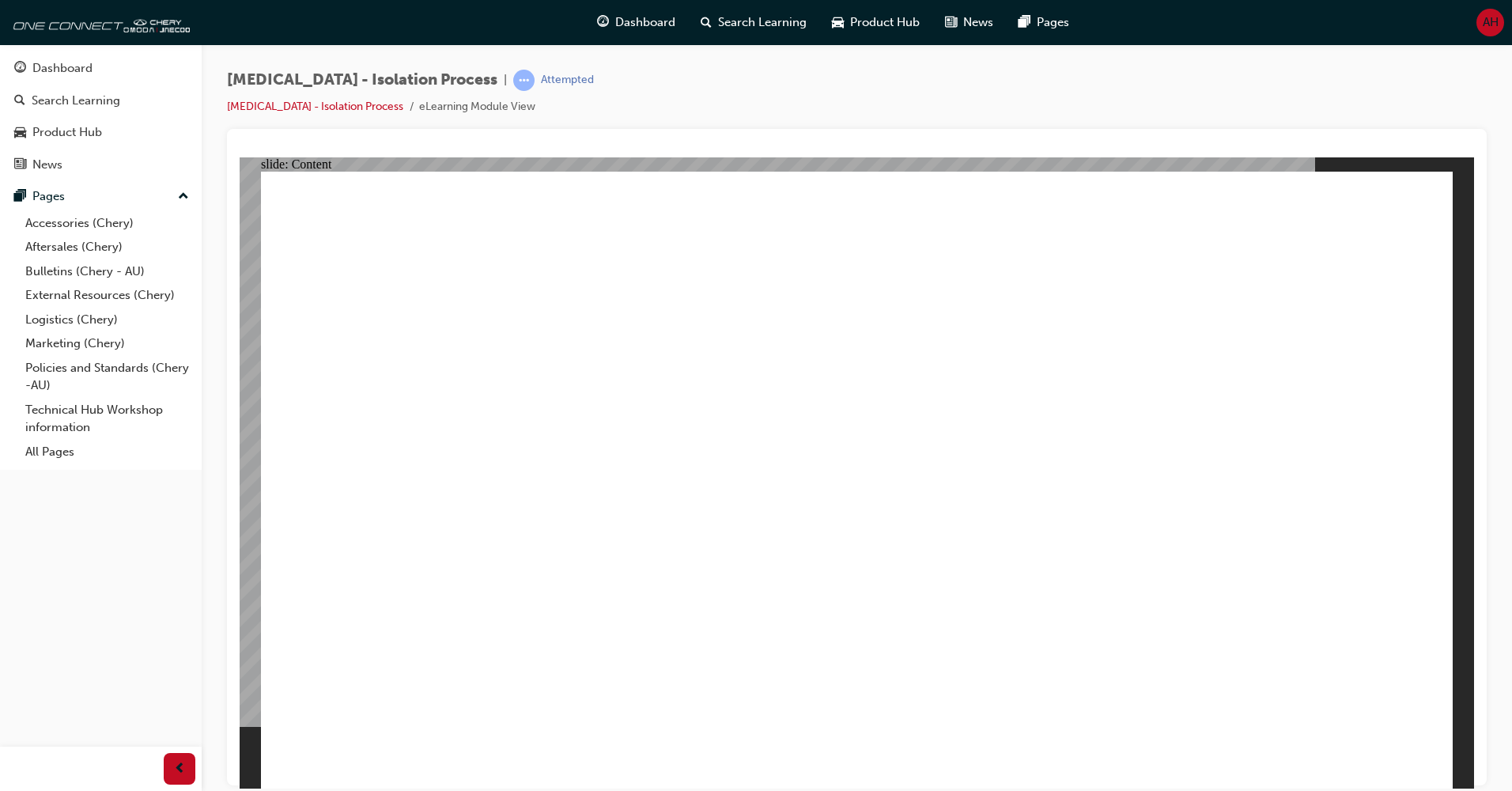click 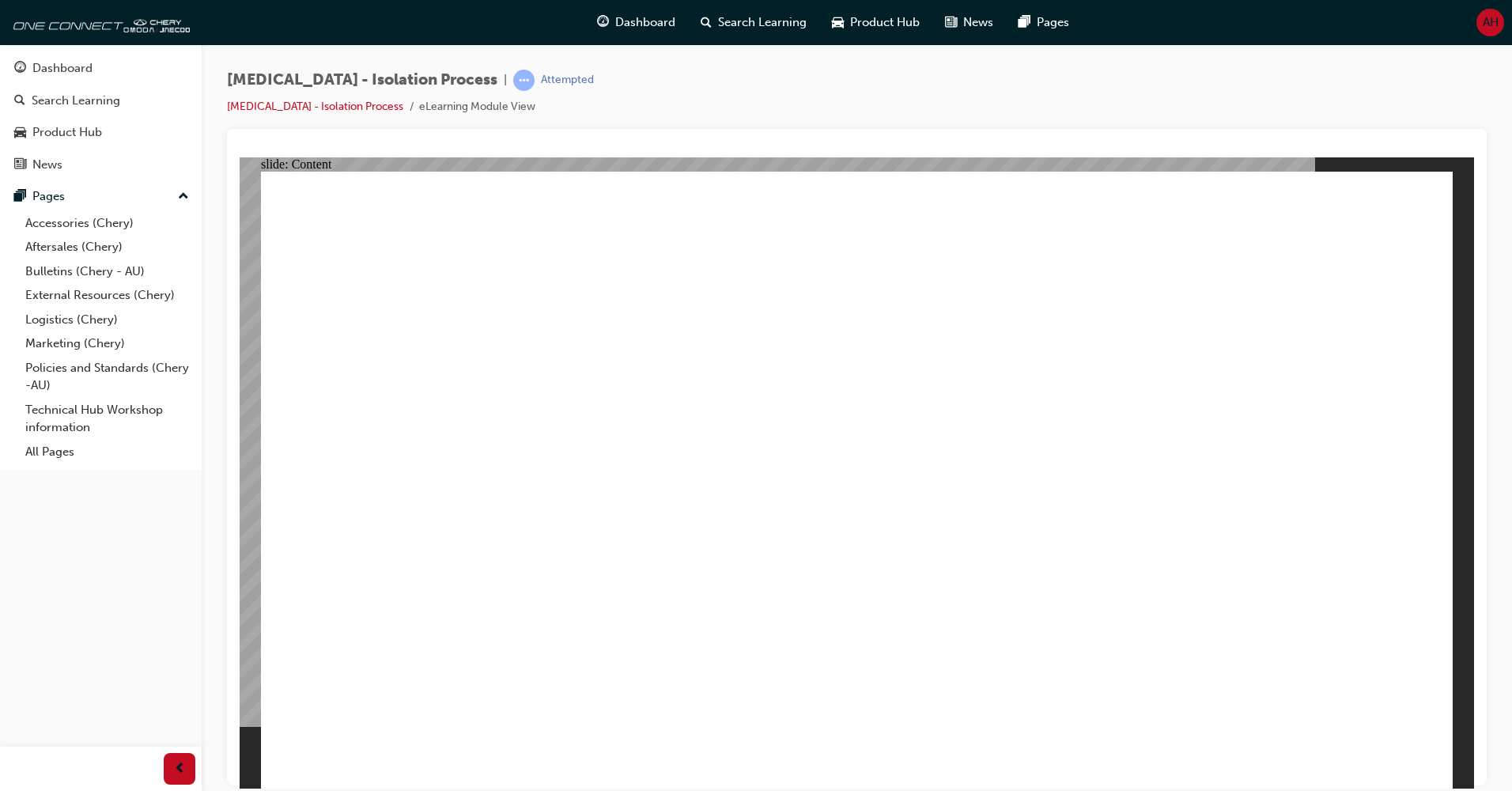 click 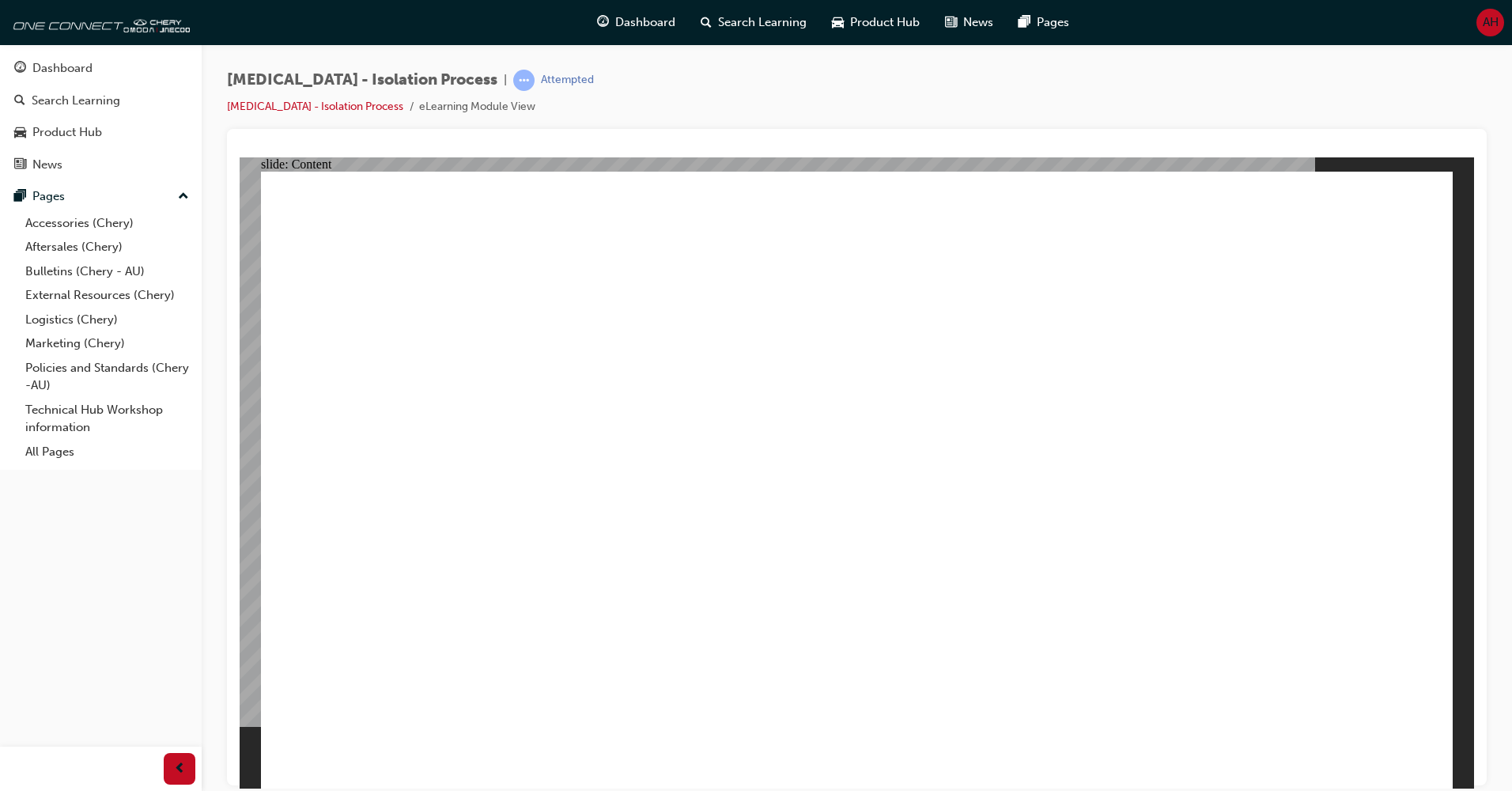 click 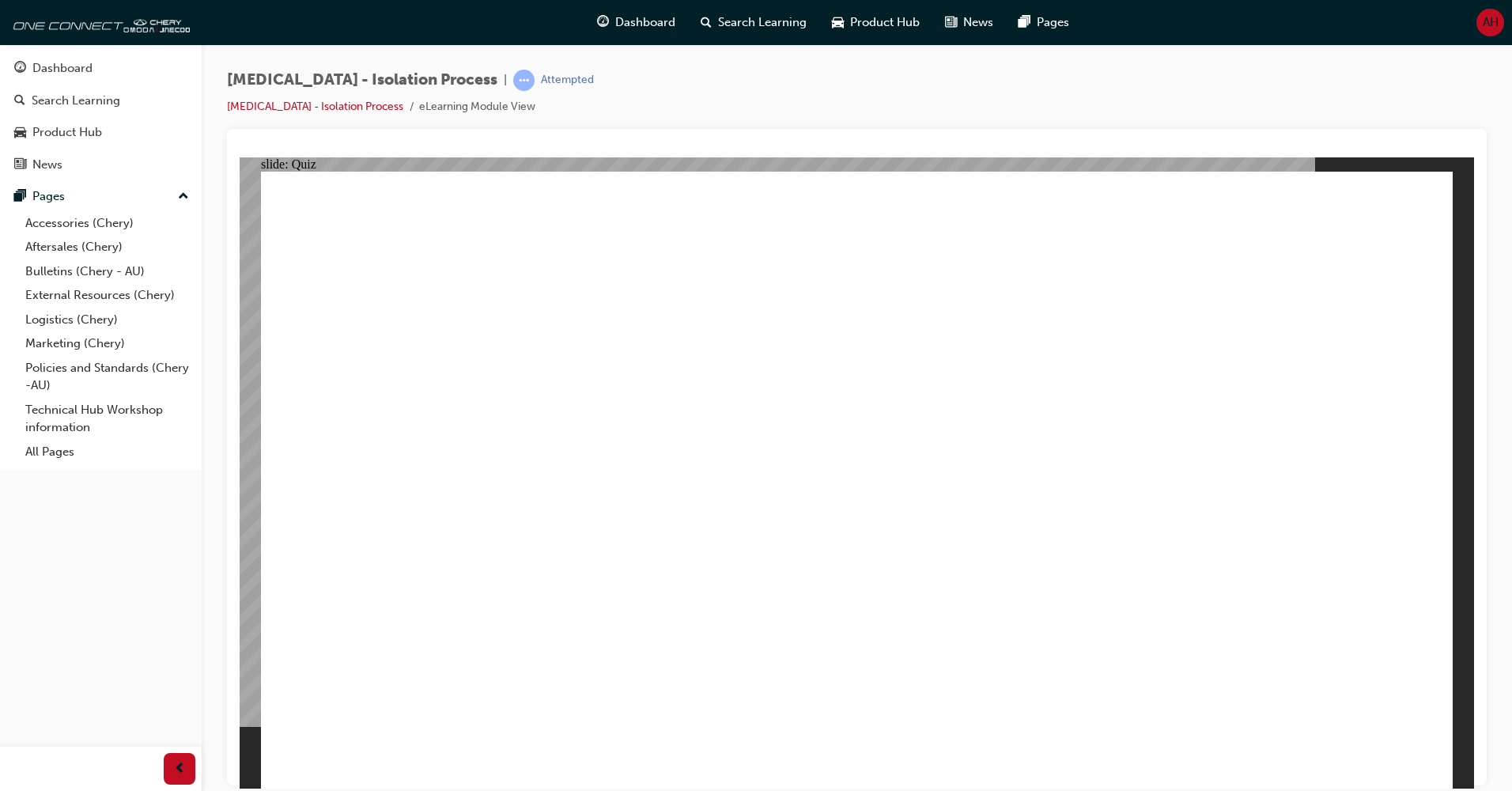 click 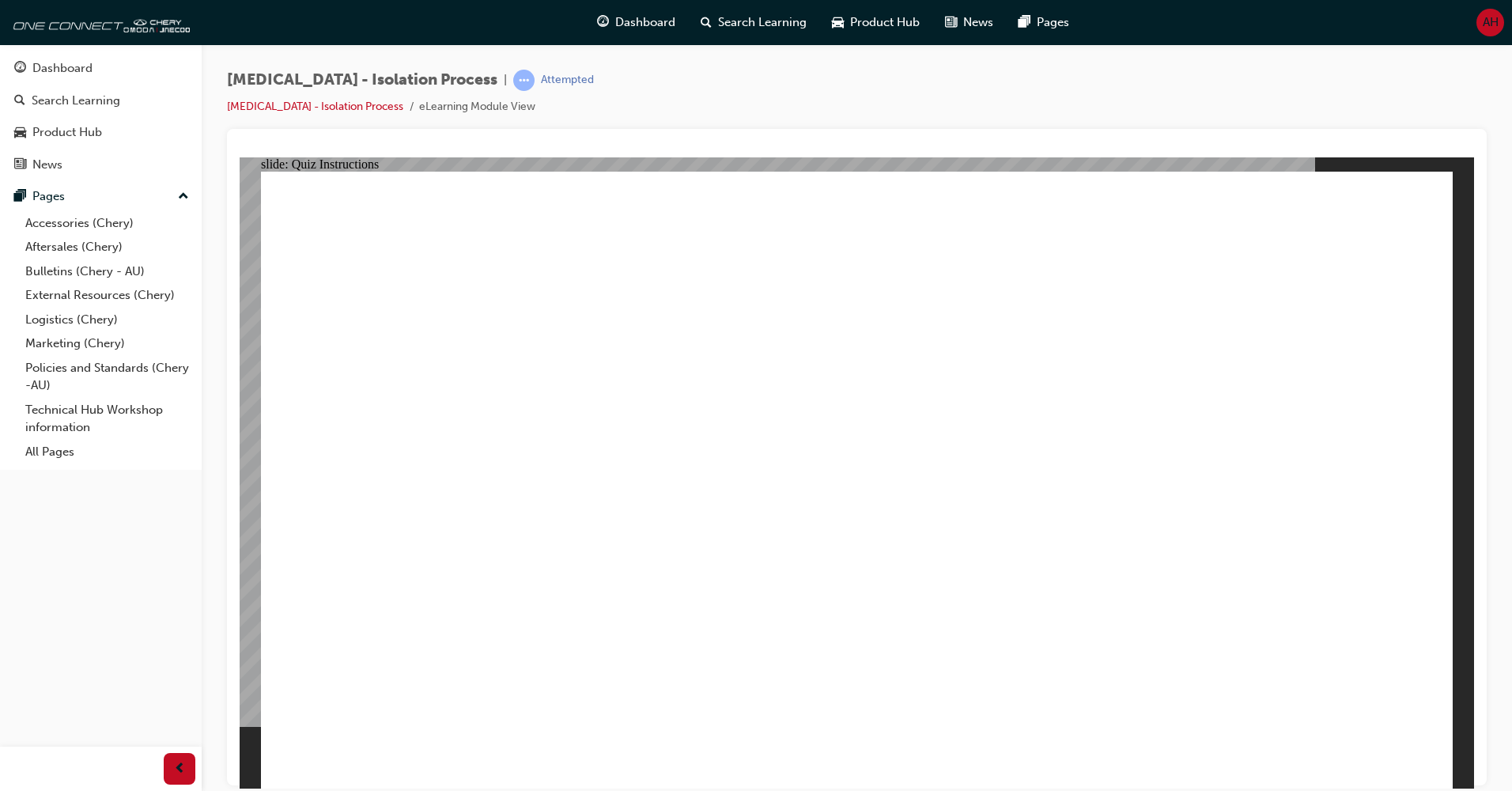 click 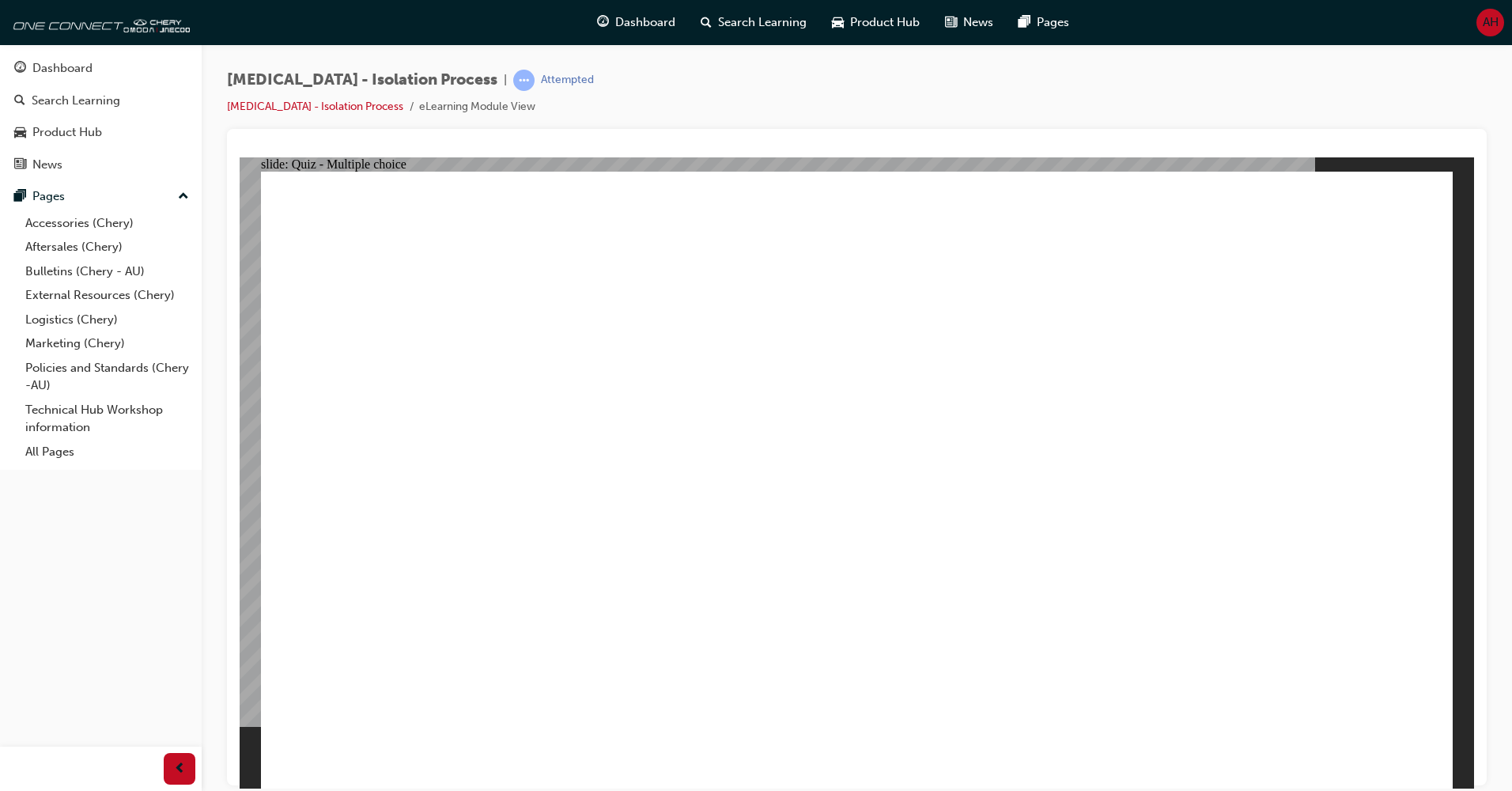 click 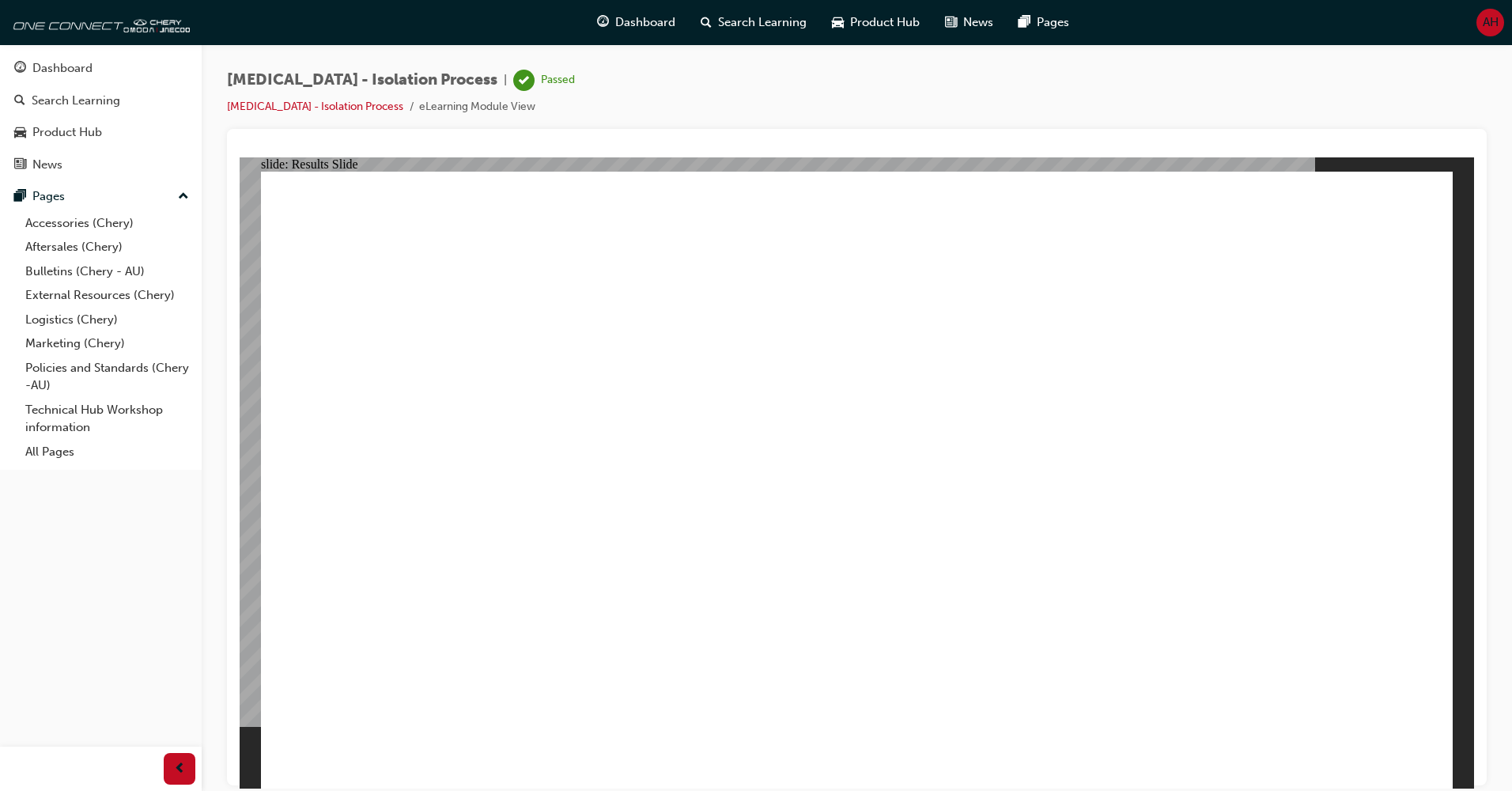 click 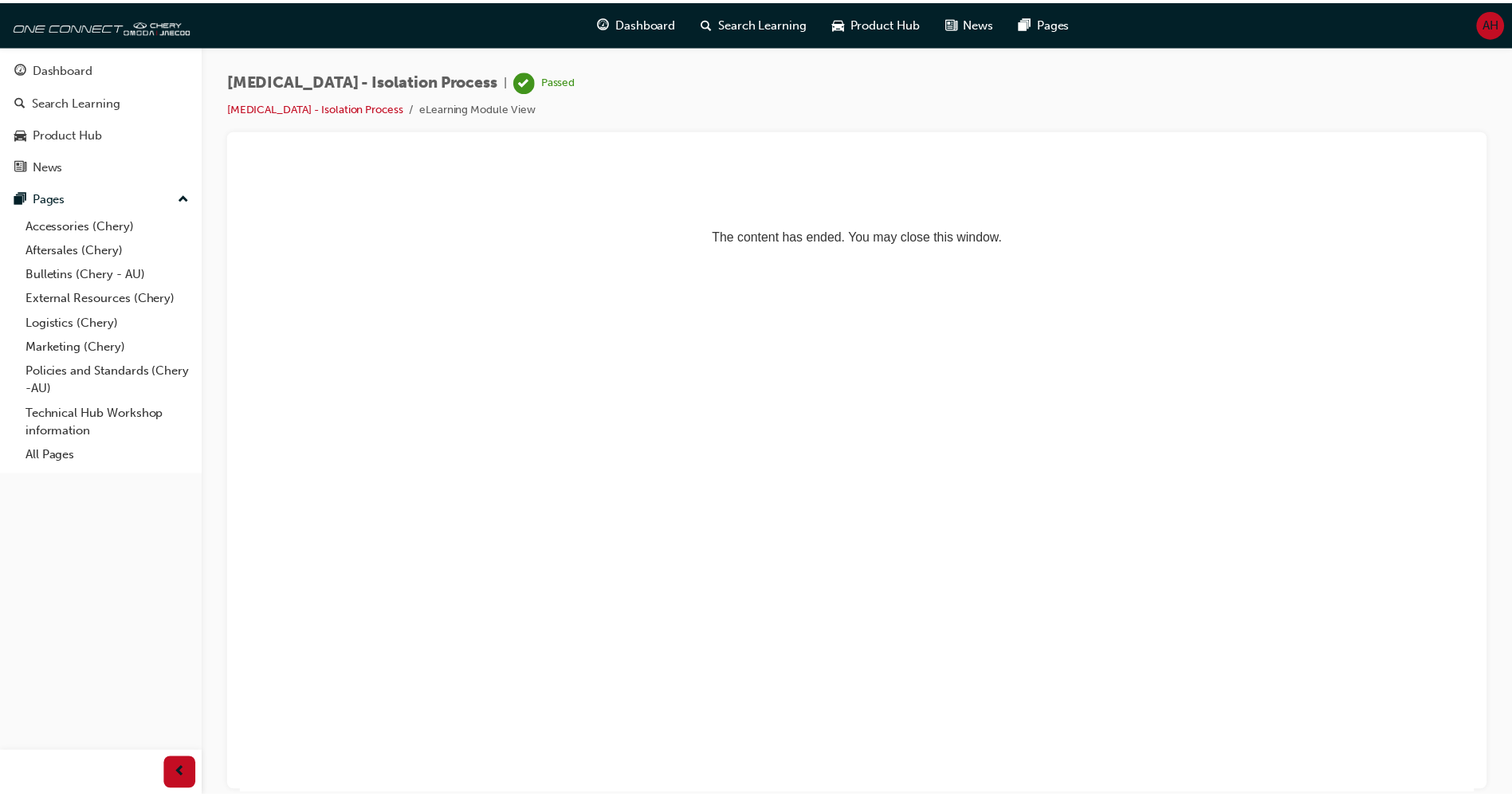 scroll, scrollTop: 0, scrollLeft: 0, axis: both 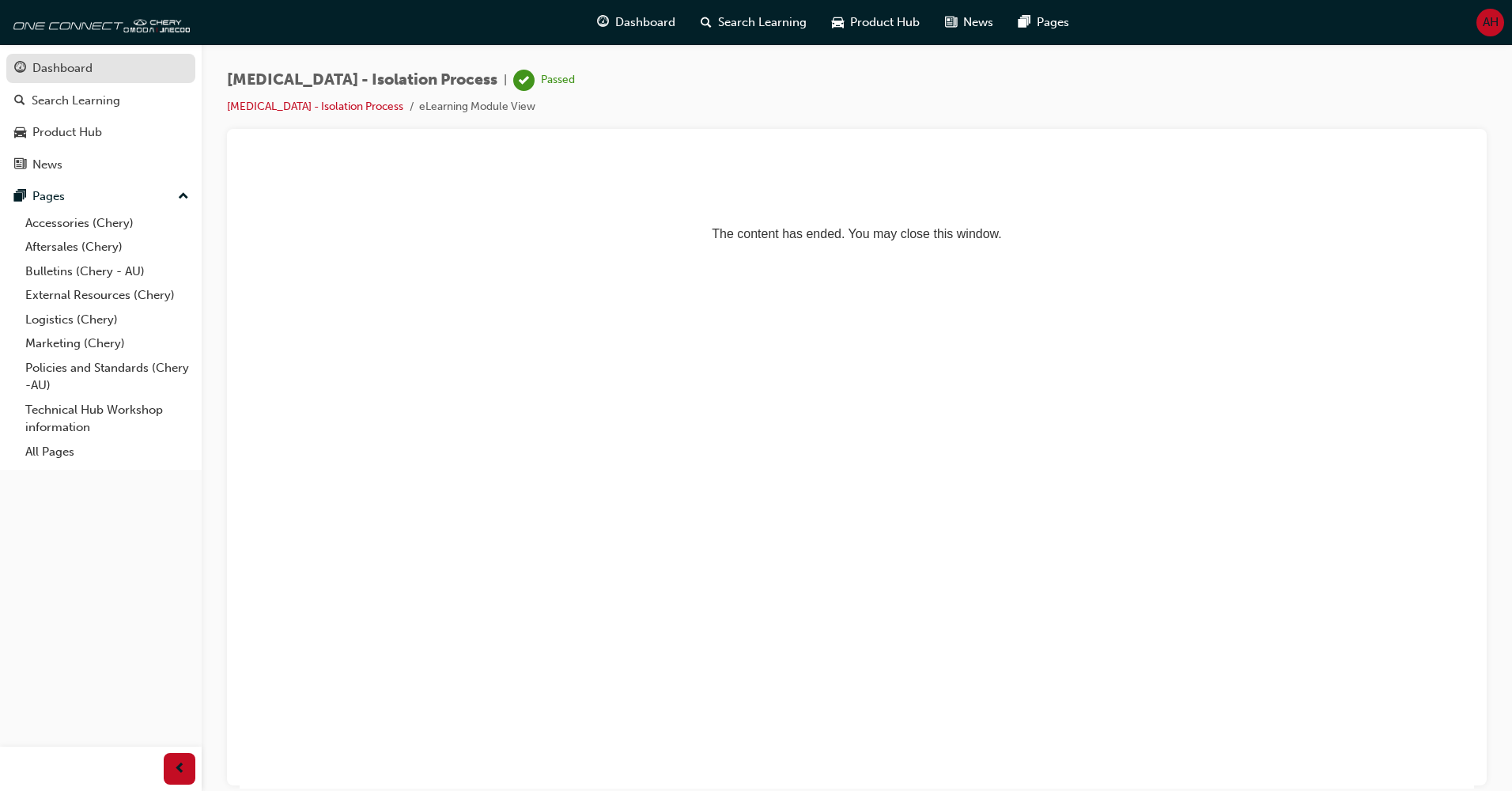 click on "Dashboard" at bounding box center (62, 68) 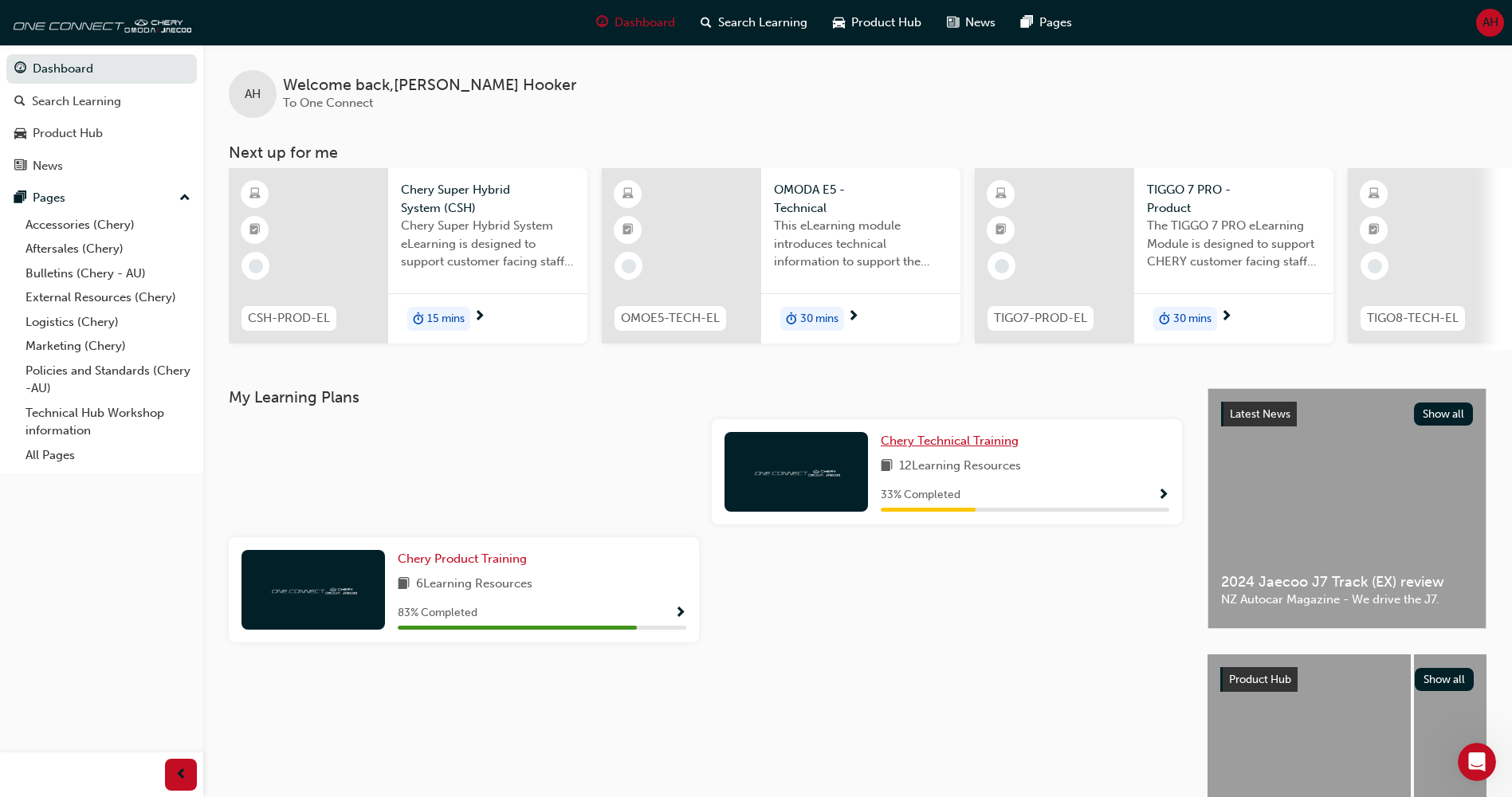 click on "Chery Technical Training" at bounding box center [949, 441] 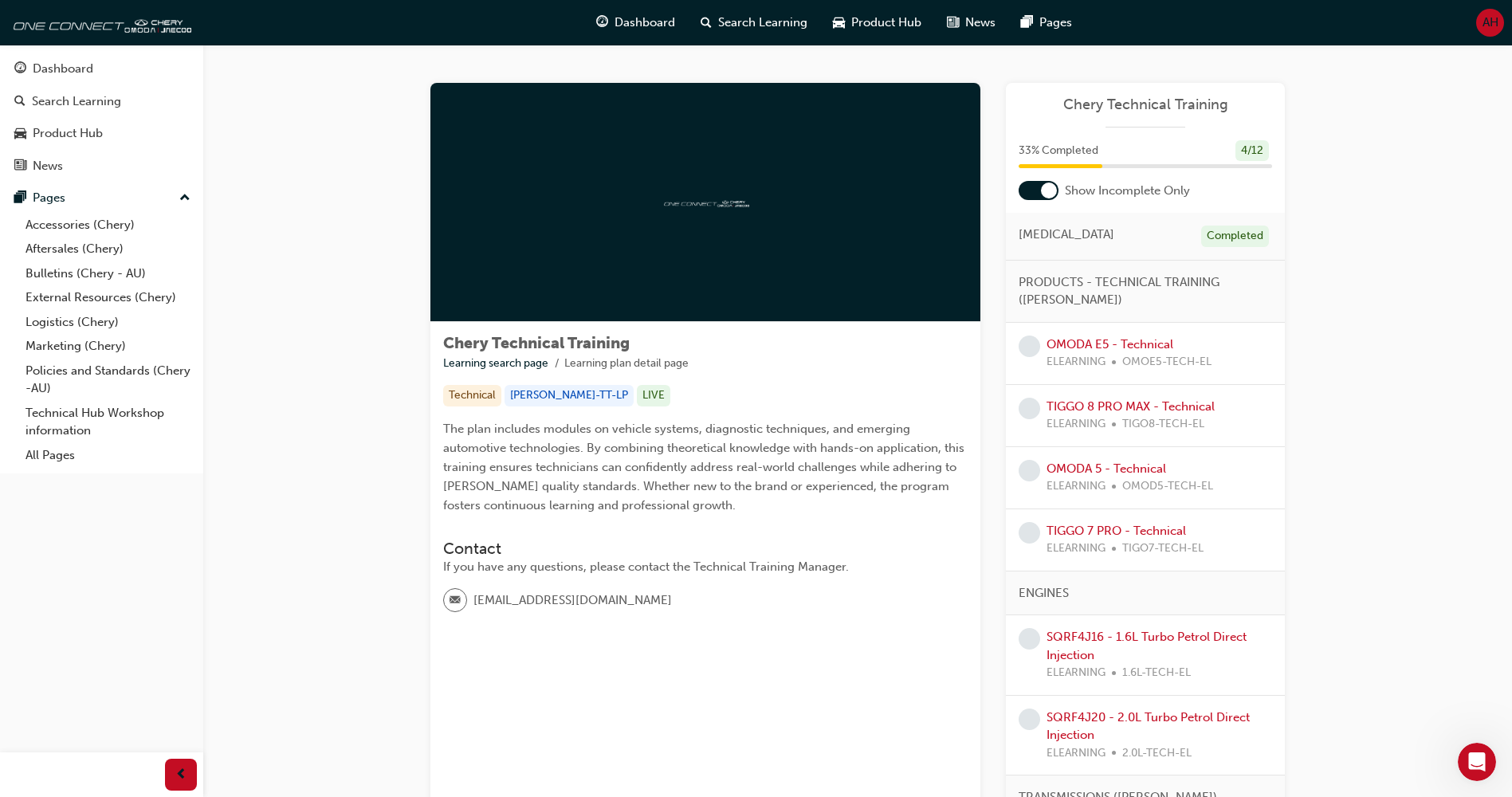 click at bounding box center [1049, 190] 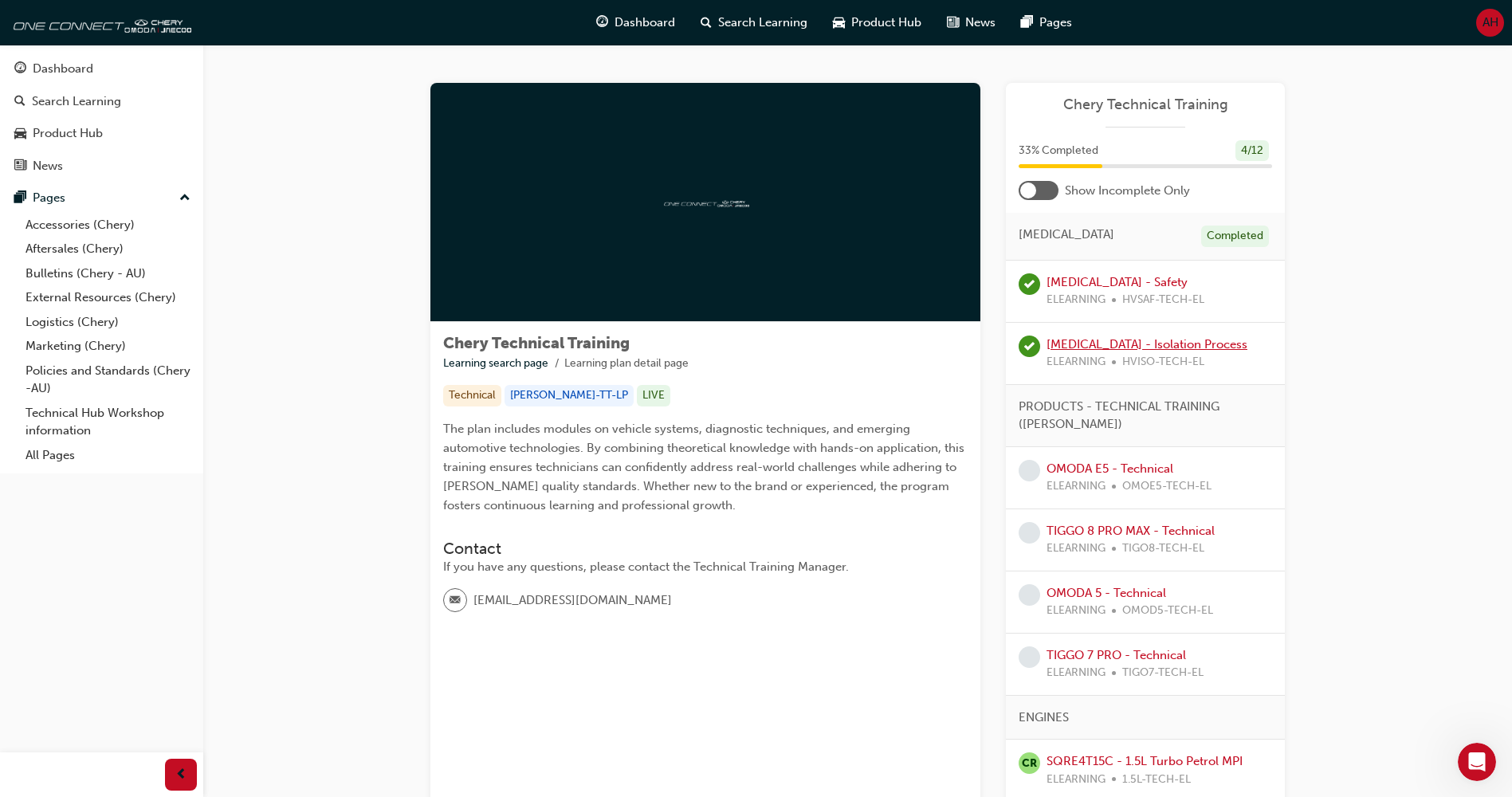 click on "[MEDICAL_DATA] - Isolation Process" at bounding box center (1147, 344) 